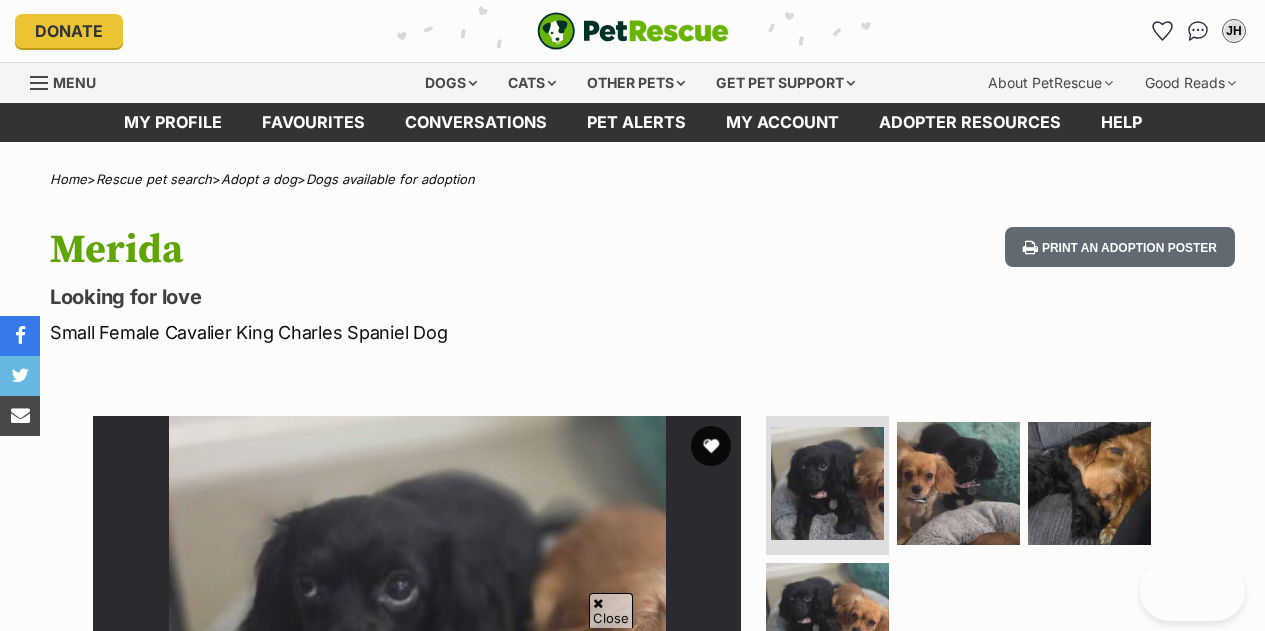 scroll, scrollTop: 2050, scrollLeft: 0, axis: vertical 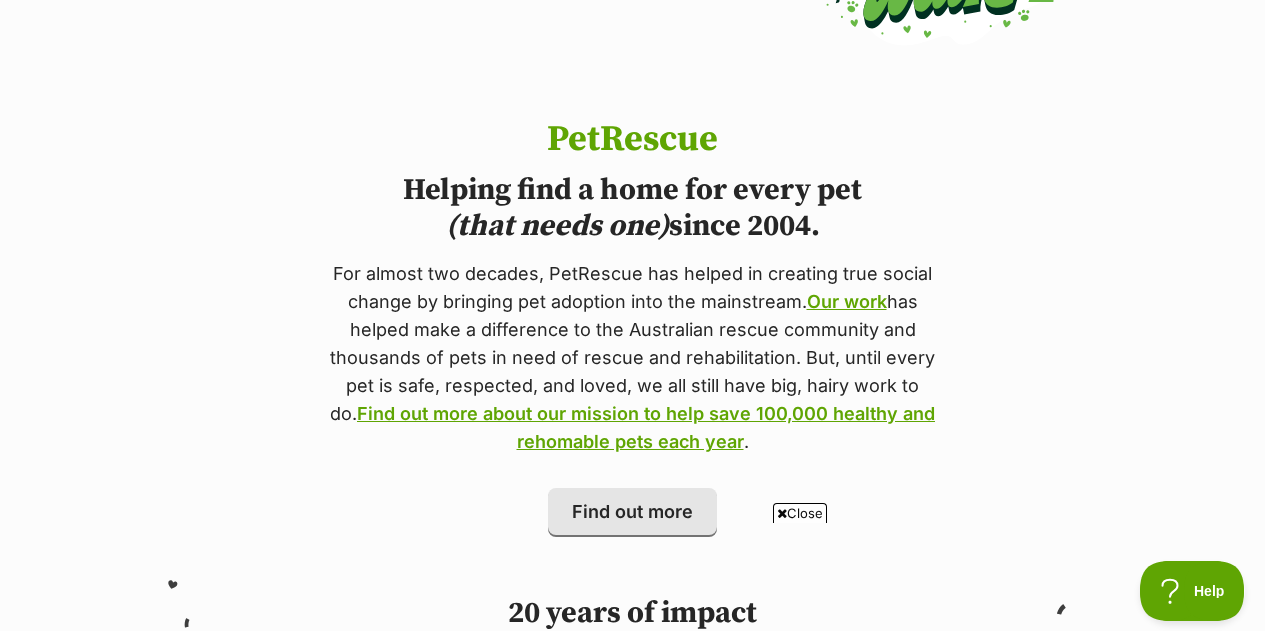 click on "PetRescue
Helping find a home for every pet
(that needs one)
since 2004.
For almost two decades, PetRescue has helped in creating true social change by bringing pet adoption into the mainstream.
Our work
has helped make a difference to the Australian rescue community and thousands of pets in need of rescue and rehabilitation. But, until every pet is safe, respected, and loved, we all still have big, hairy work to do.
Find out more about our mission to help save 100,000 healthy and rehomable pets each year .
Find out more" at bounding box center (632, 327) 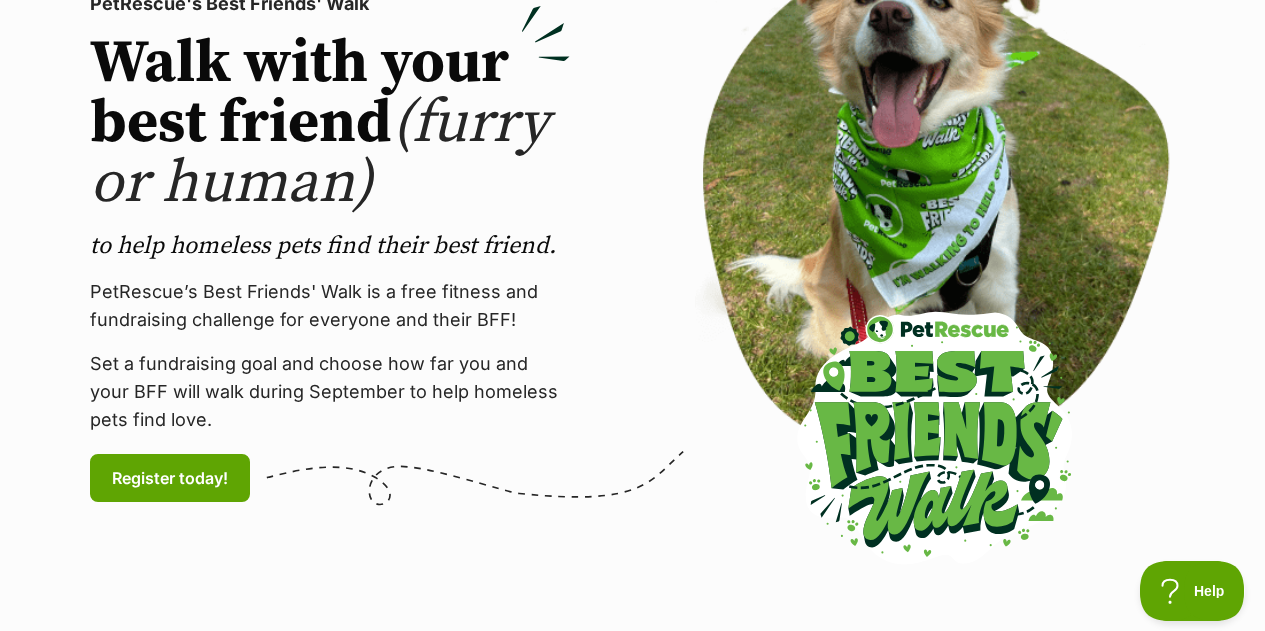scroll, scrollTop: 0, scrollLeft: 0, axis: both 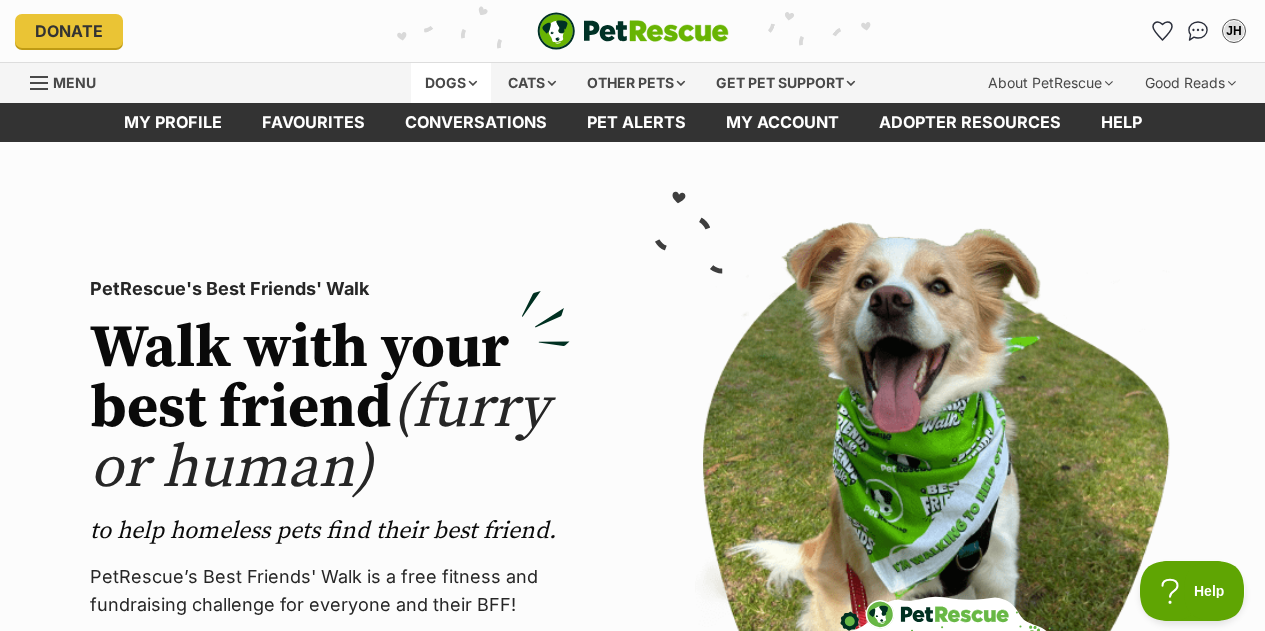 click on "Dogs" at bounding box center [451, 83] 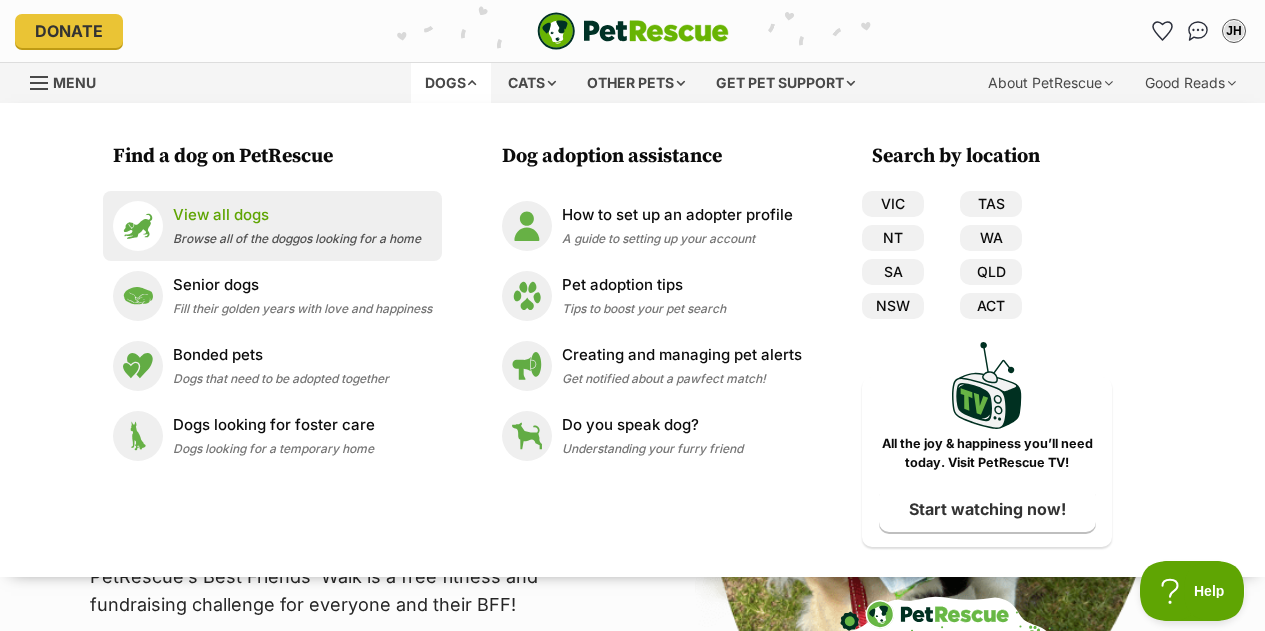click on "View all dogs" at bounding box center [297, 215] 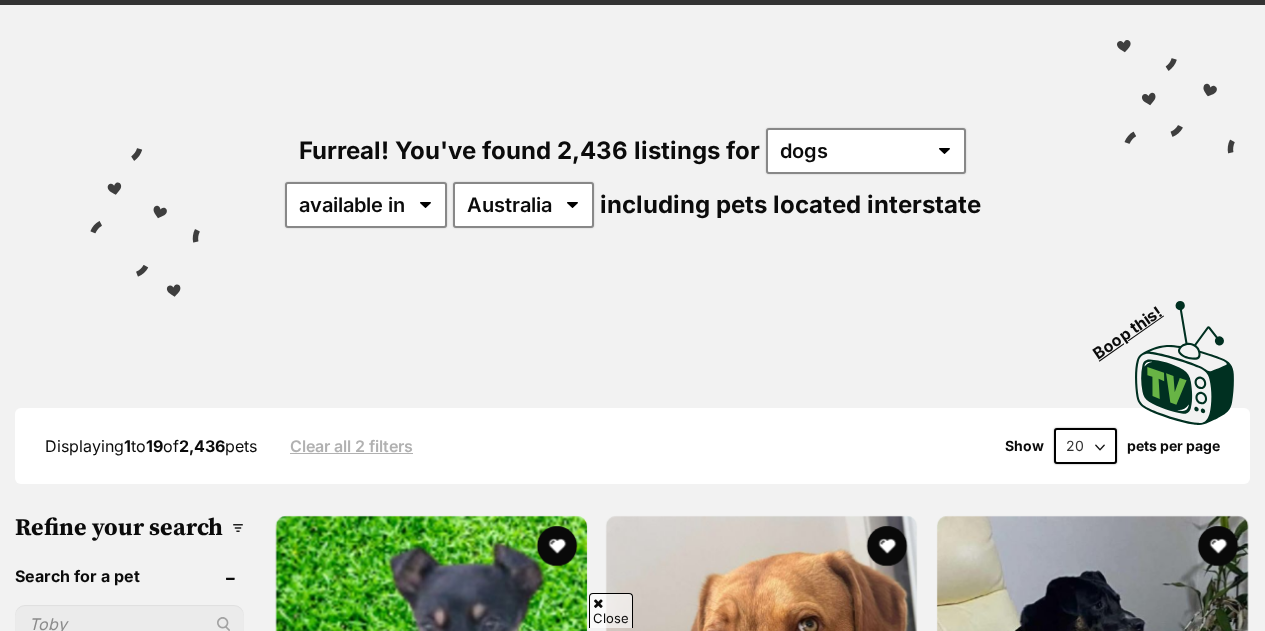 scroll, scrollTop: 203, scrollLeft: 0, axis: vertical 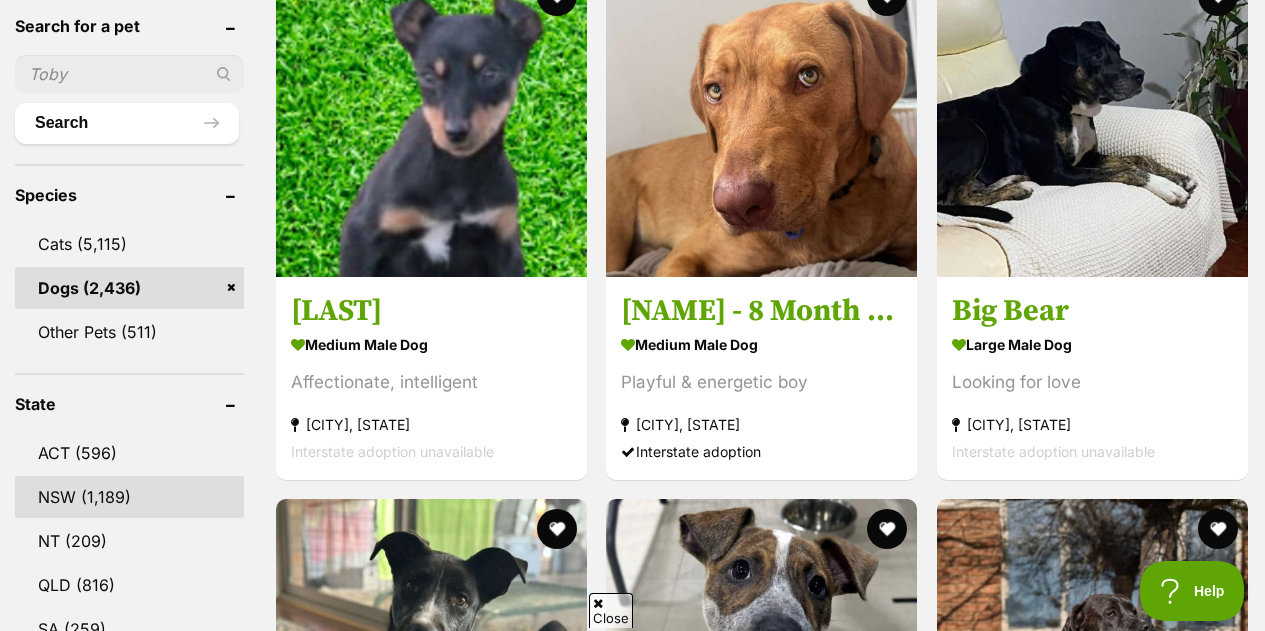 click on "NSW (1,189)" at bounding box center (129, 497) 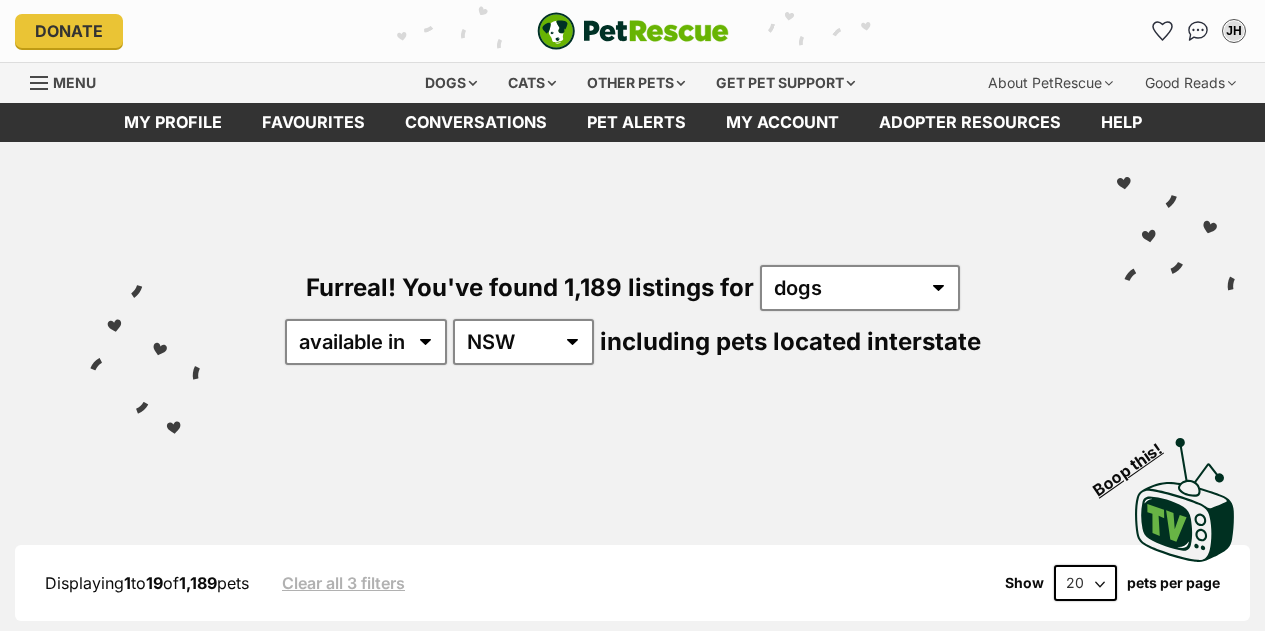 scroll, scrollTop: 0, scrollLeft: 0, axis: both 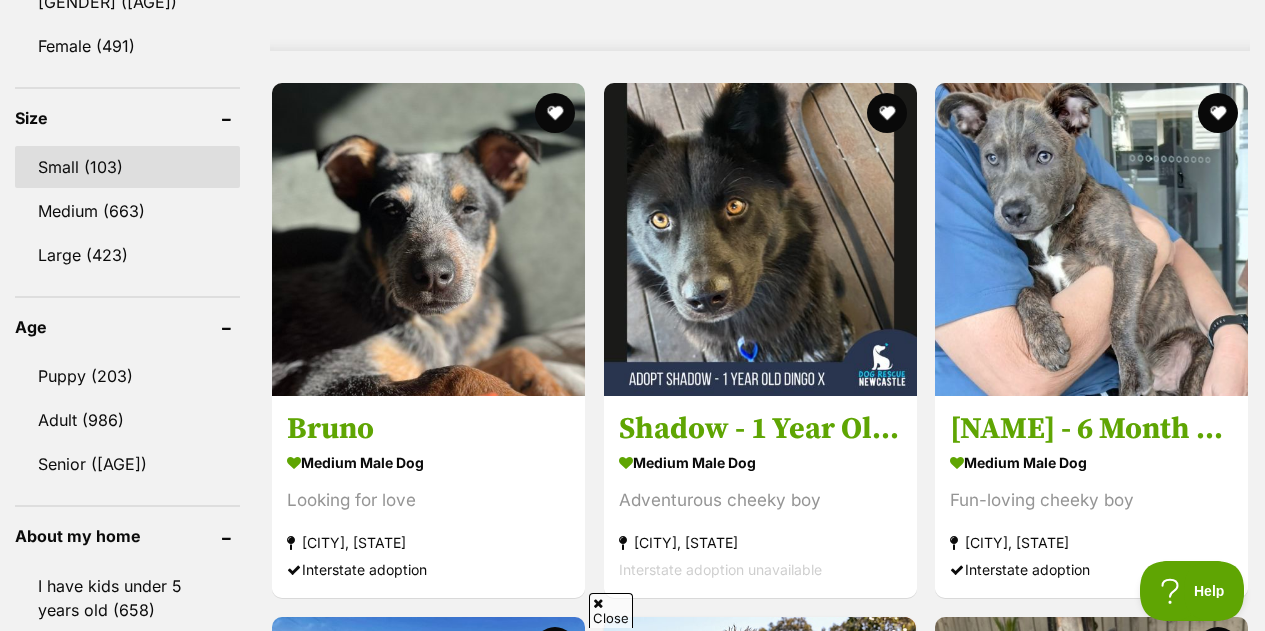 click on "Small (103)" at bounding box center [127, 167] 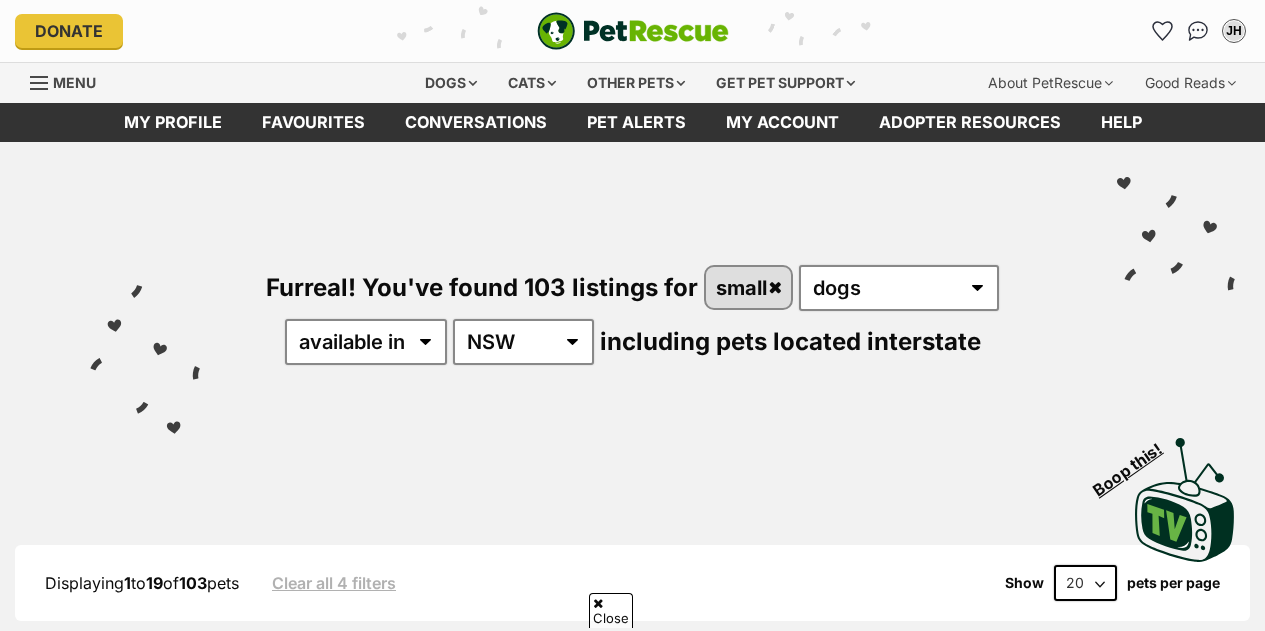 scroll, scrollTop: 238, scrollLeft: 0, axis: vertical 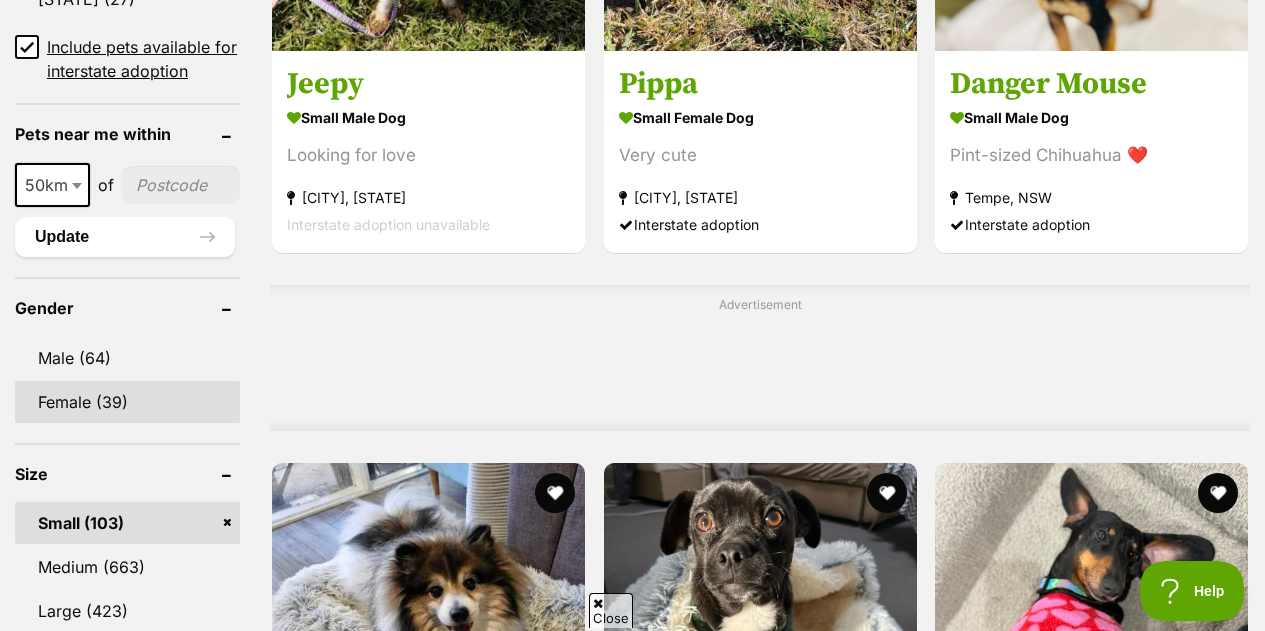click on "Female (39)" at bounding box center [127, 402] 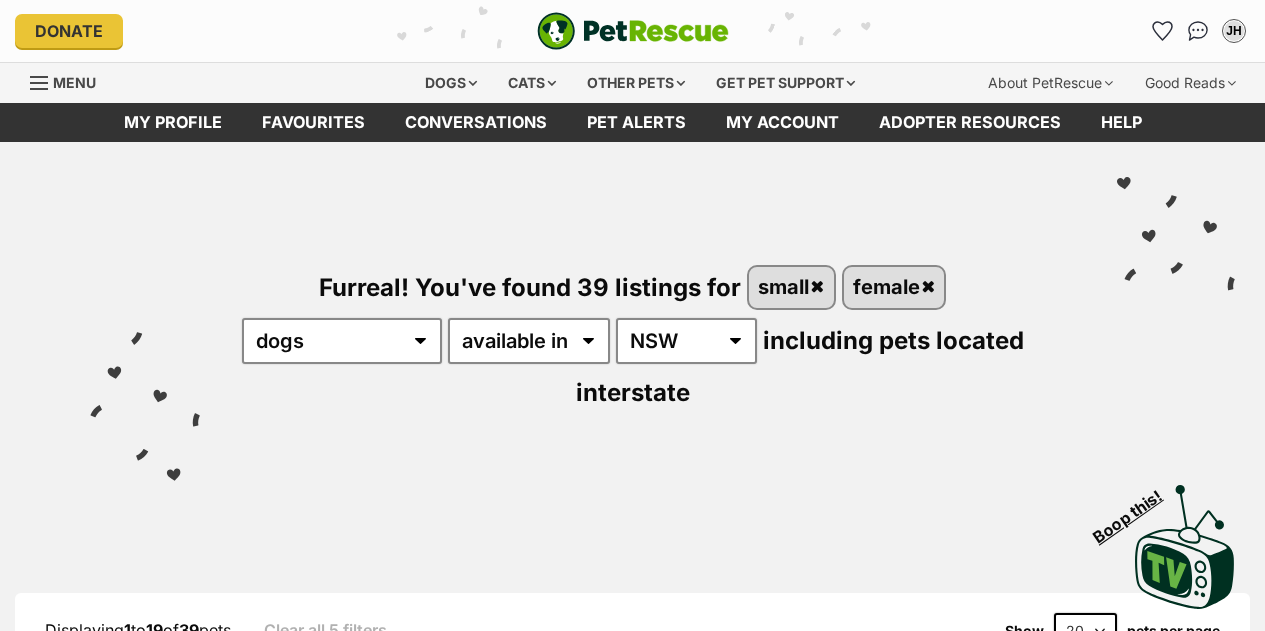 scroll, scrollTop: 0, scrollLeft: 0, axis: both 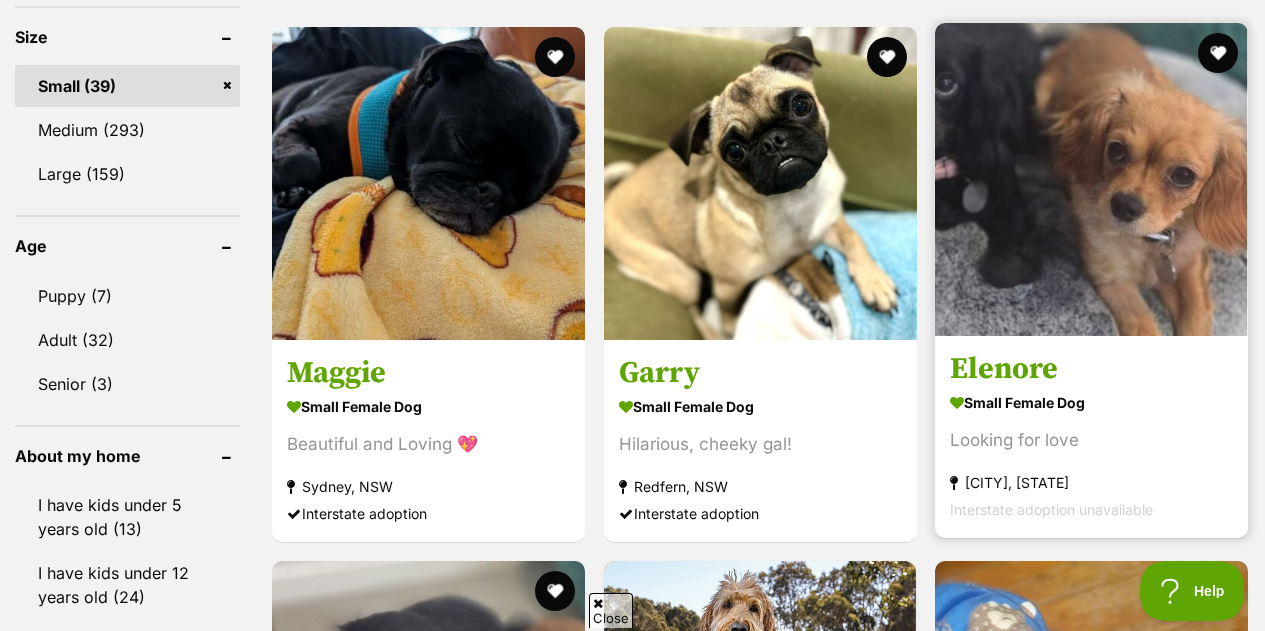 click at bounding box center (1091, 179) 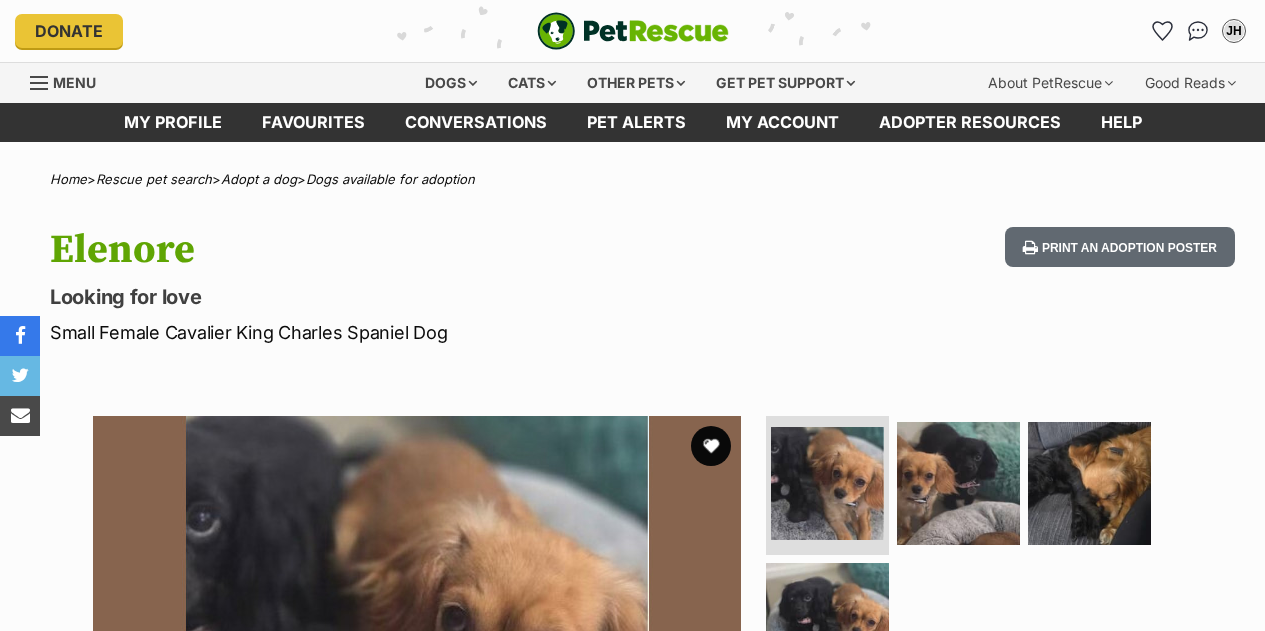 scroll, scrollTop: 0, scrollLeft: 0, axis: both 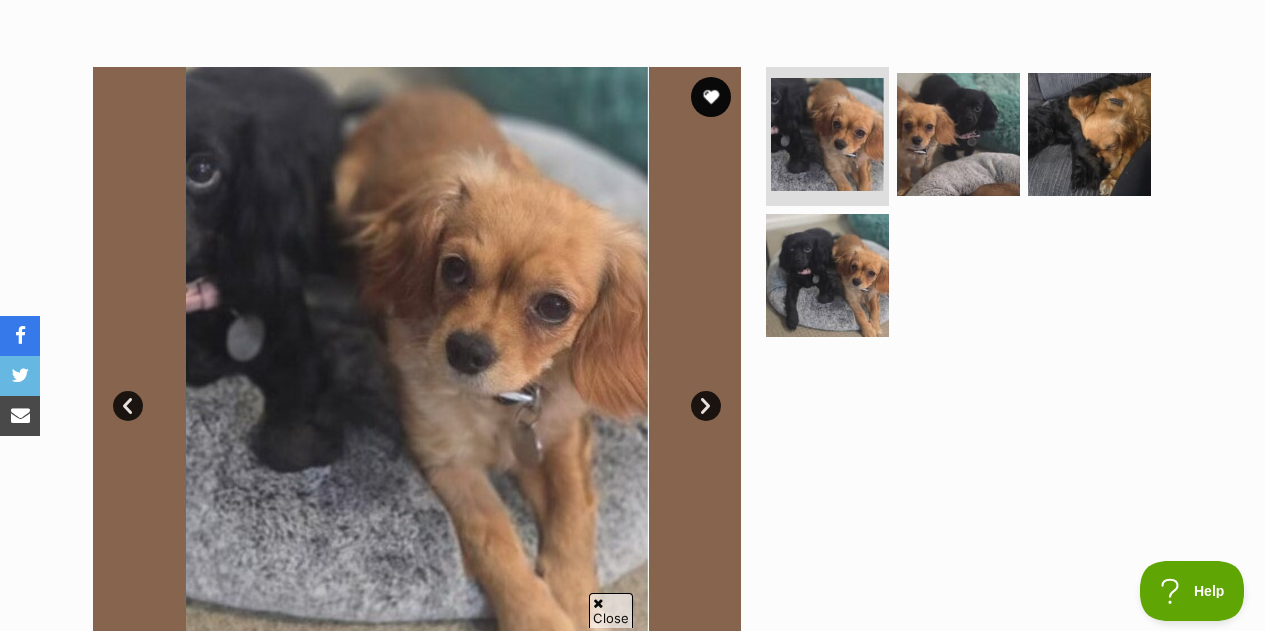 click at bounding box center (827, 275) 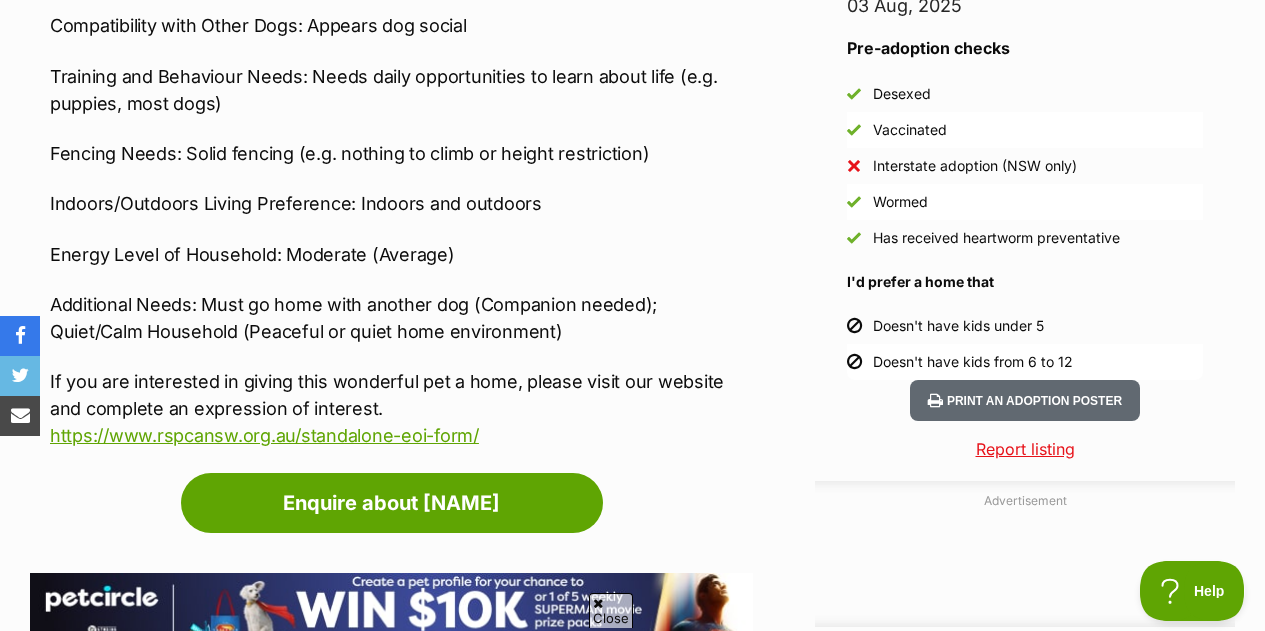 scroll, scrollTop: 1793, scrollLeft: 0, axis: vertical 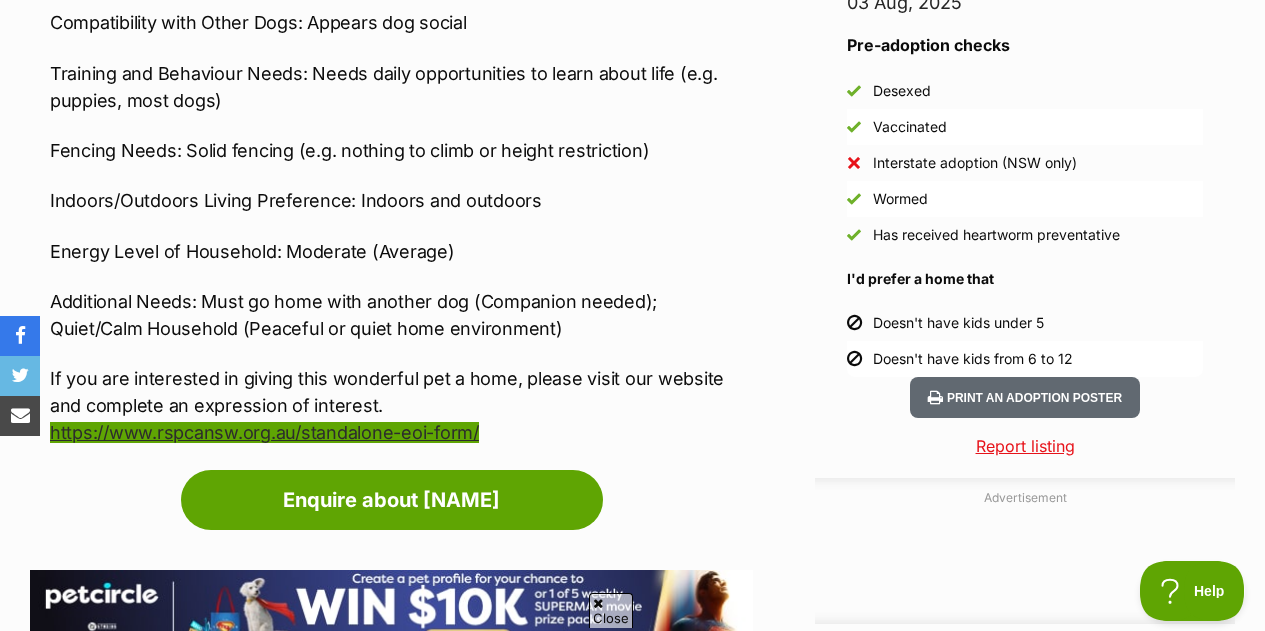 click on "https://www.rspcansw.org.au/standalone-eoi-form/" at bounding box center [264, 432] 